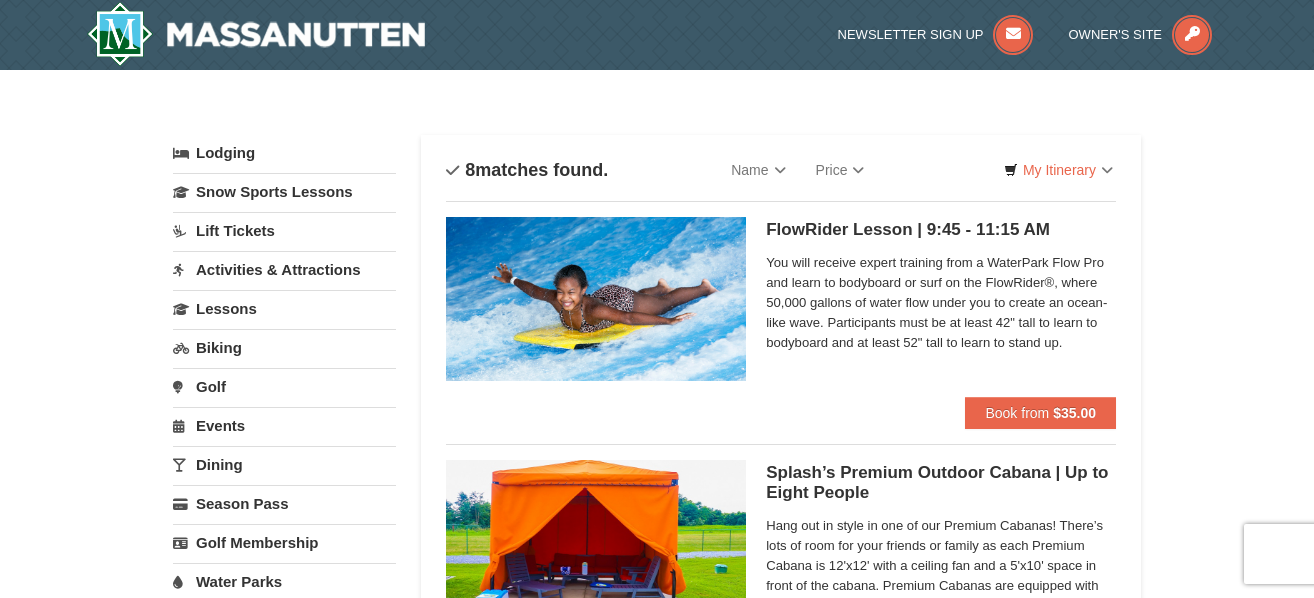 scroll, scrollTop: 0, scrollLeft: 0, axis: both 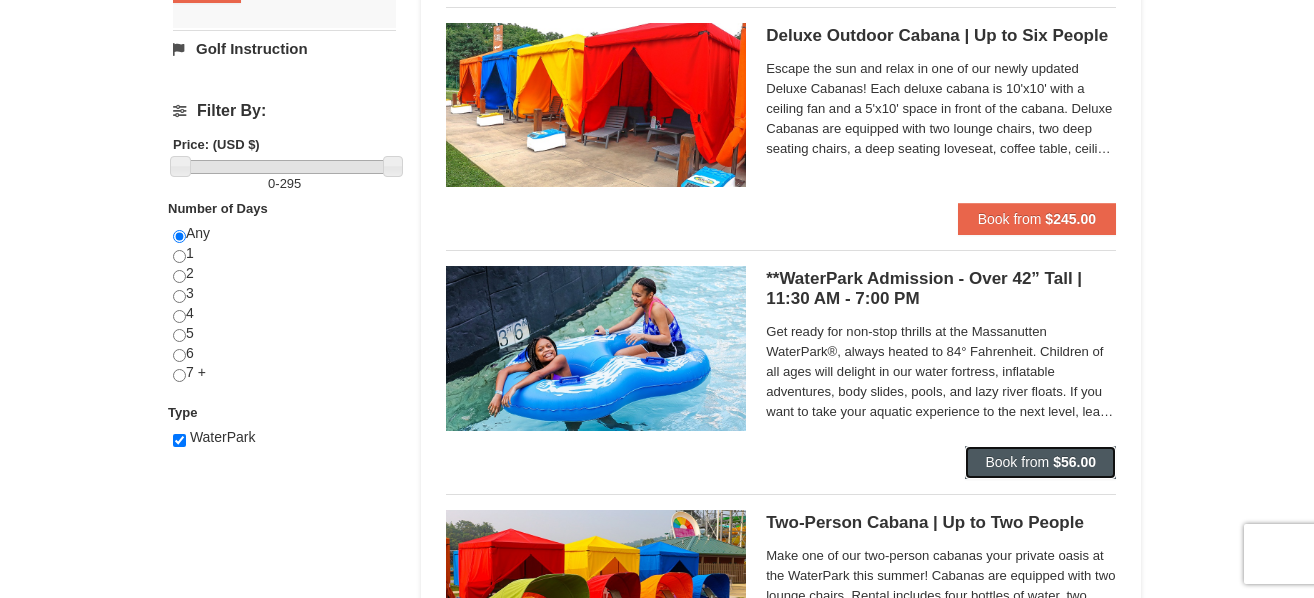 click on "Book from   $56.00" at bounding box center [1040, 462] 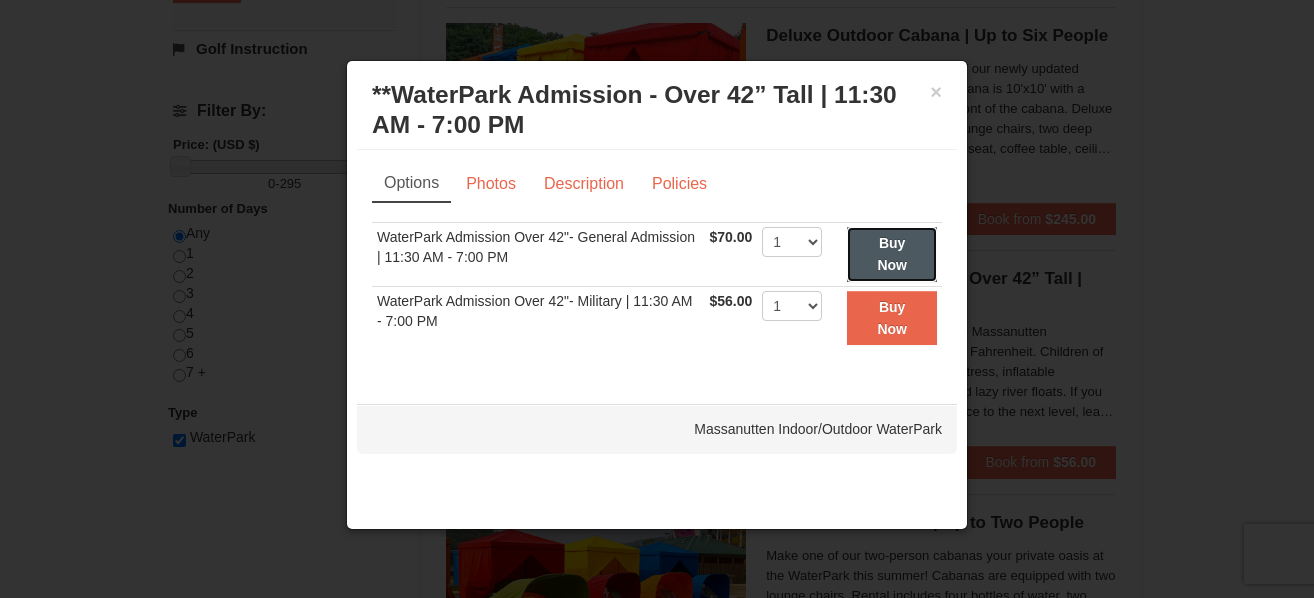 click on "Buy Now" at bounding box center [892, 254] 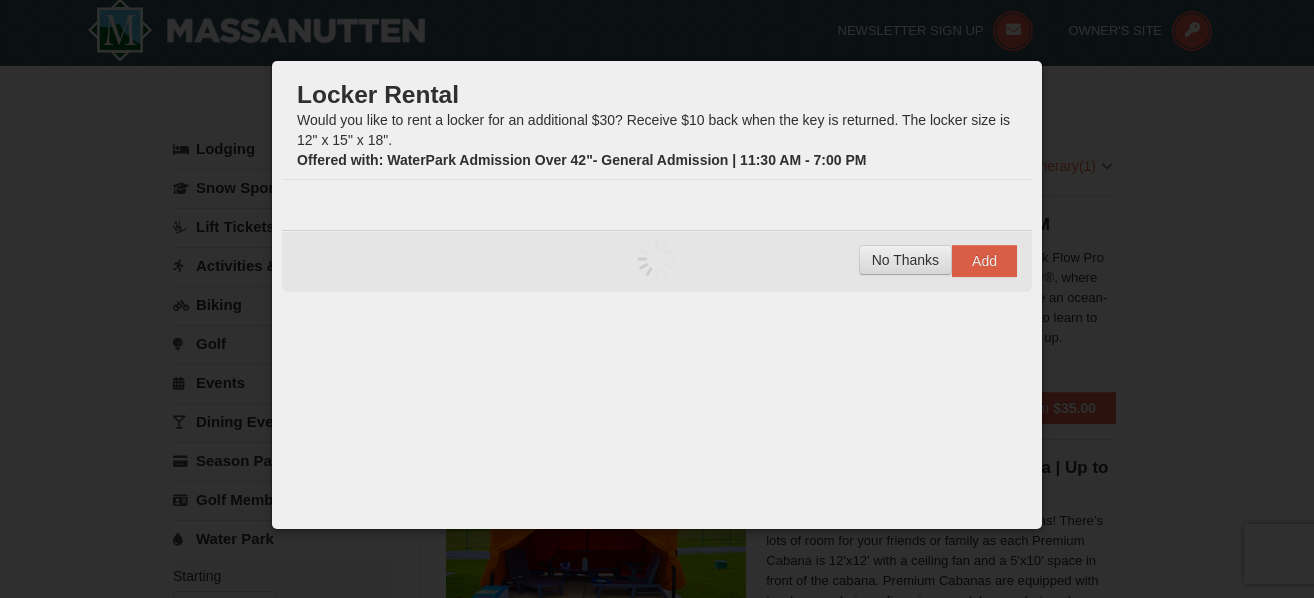 scroll, scrollTop: 6, scrollLeft: 0, axis: vertical 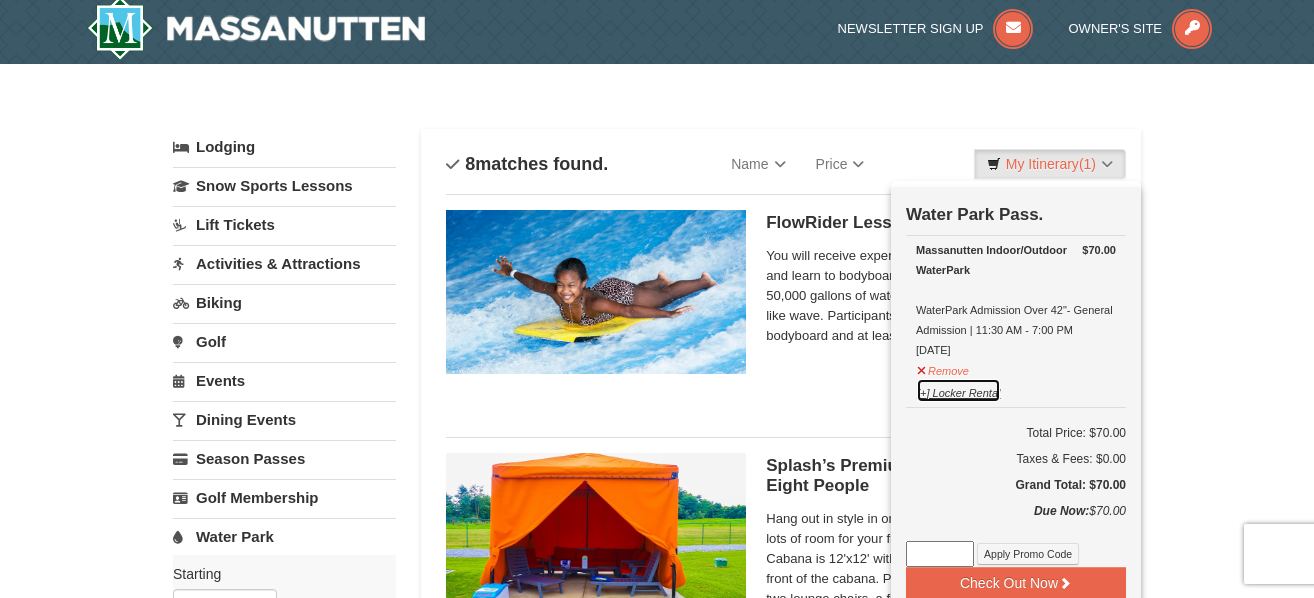 click on "[+] Locker Rental" at bounding box center [958, 390] 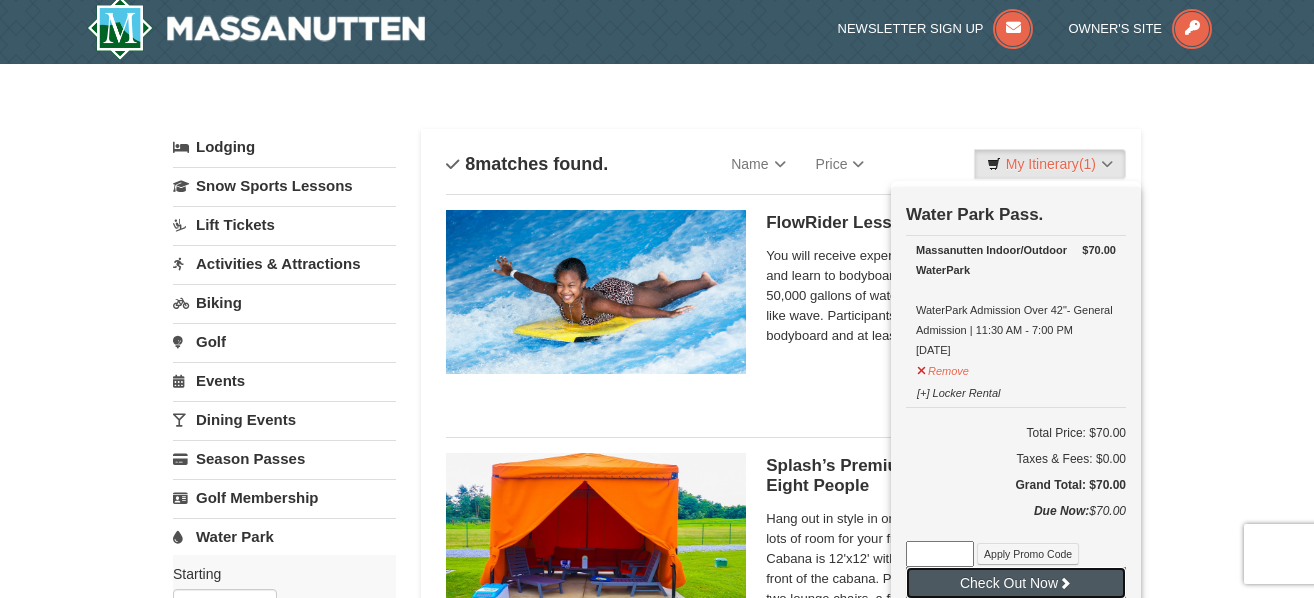 click on "Check Out Now" at bounding box center (1016, 583) 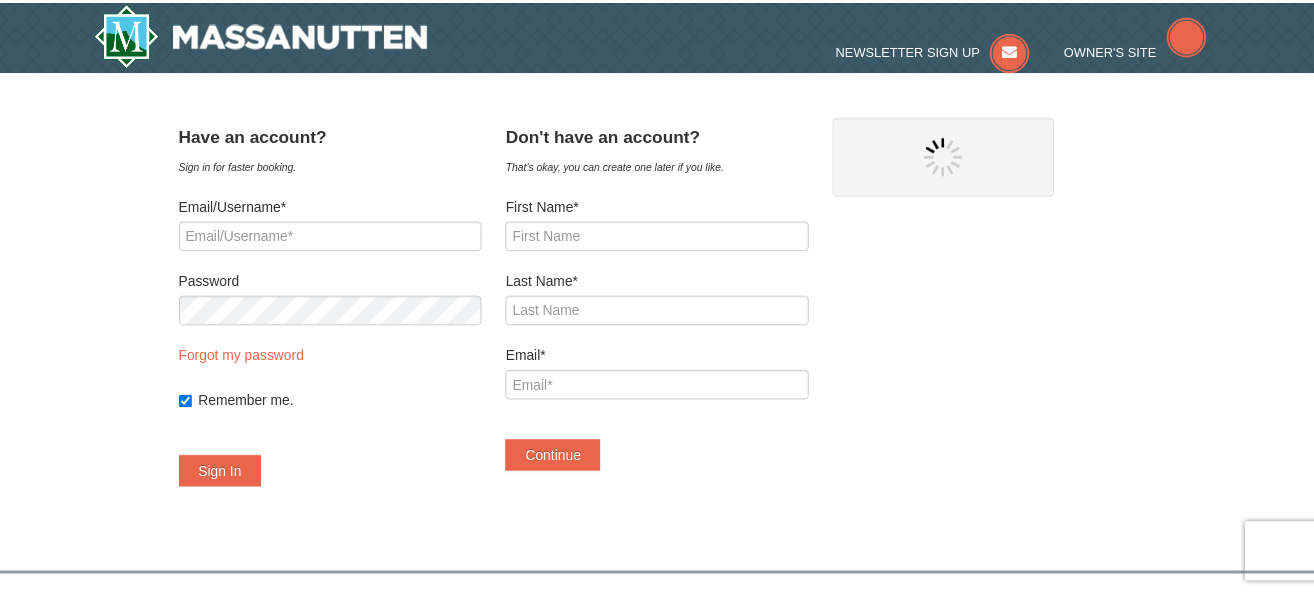 scroll, scrollTop: 0, scrollLeft: 0, axis: both 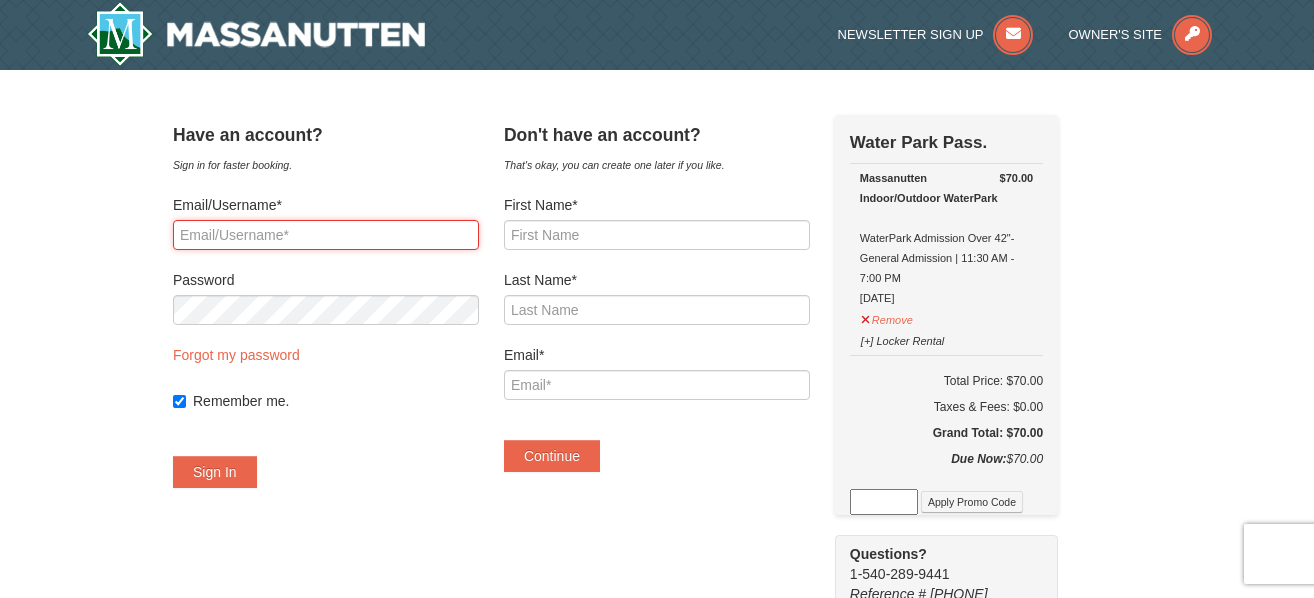 type on "LEAHCRIS@VERIZON.NET" 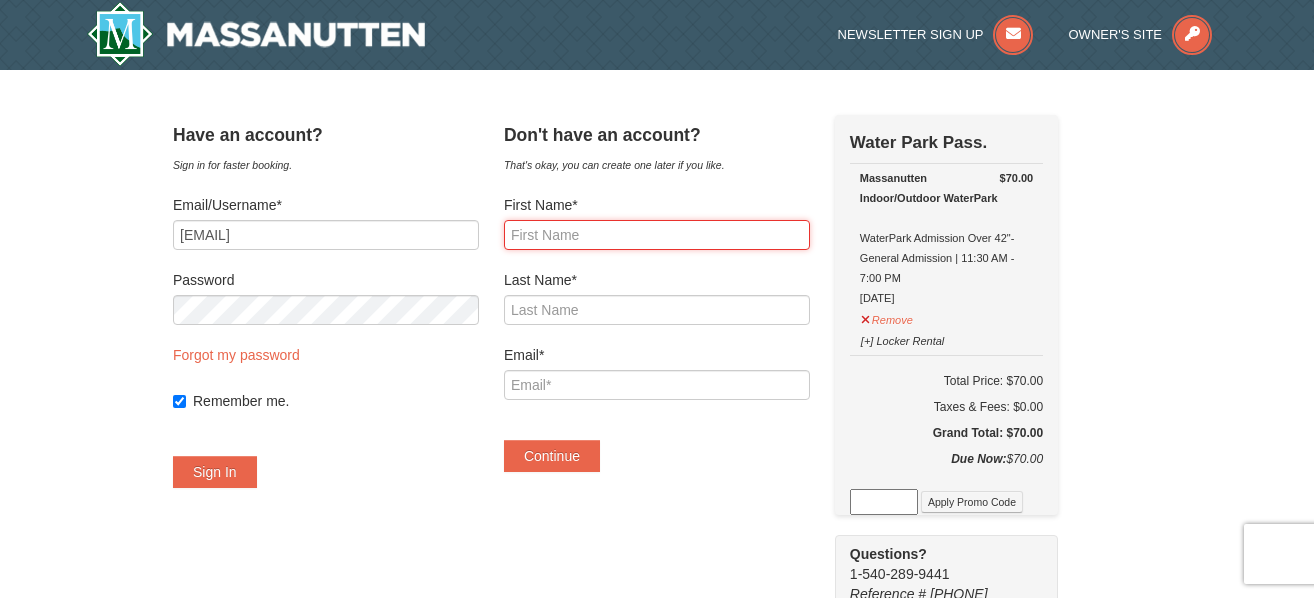 click on "First Name*" at bounding box center (657, 235) 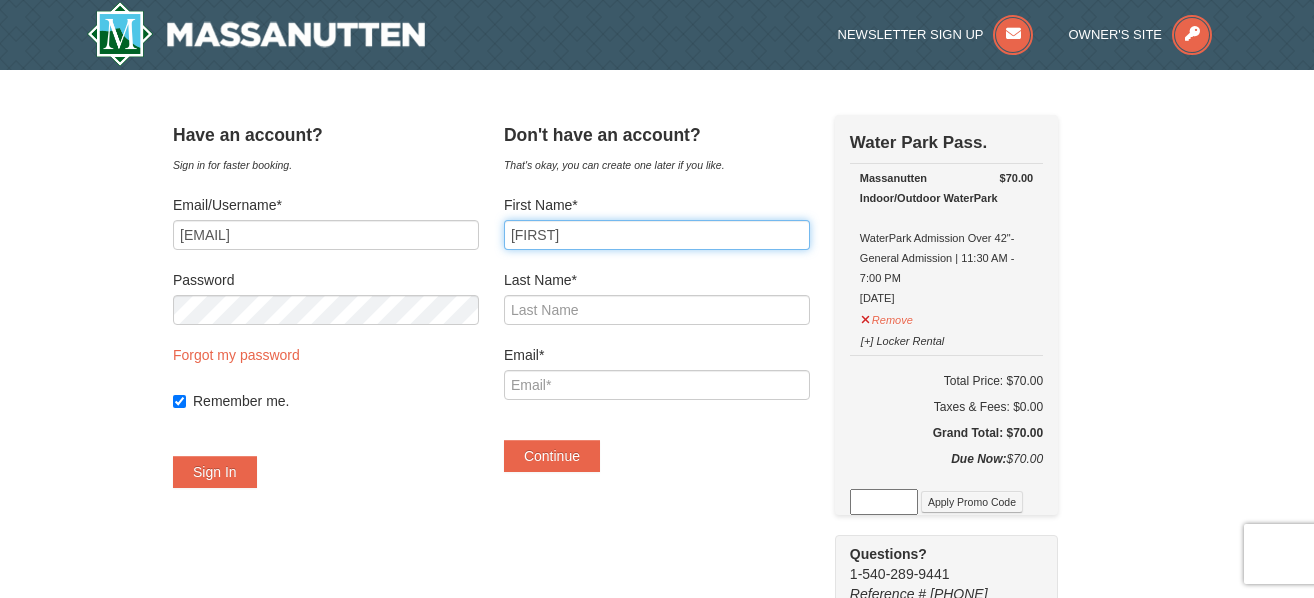 type on "Thompson" 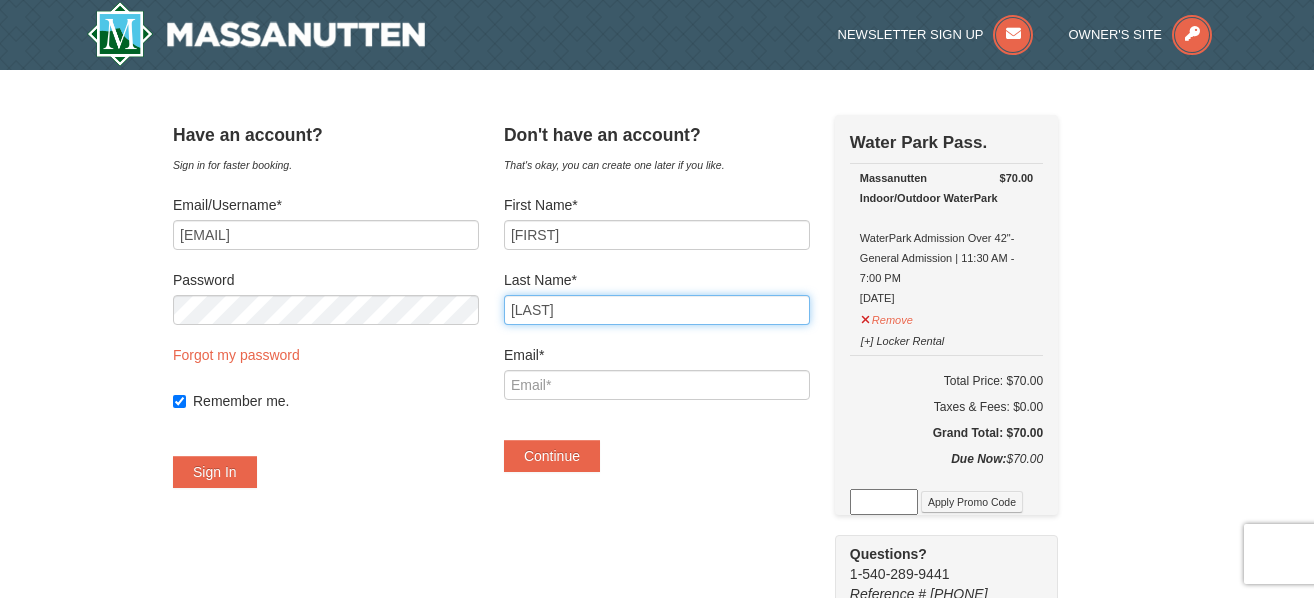 type on "[EMAIL]" 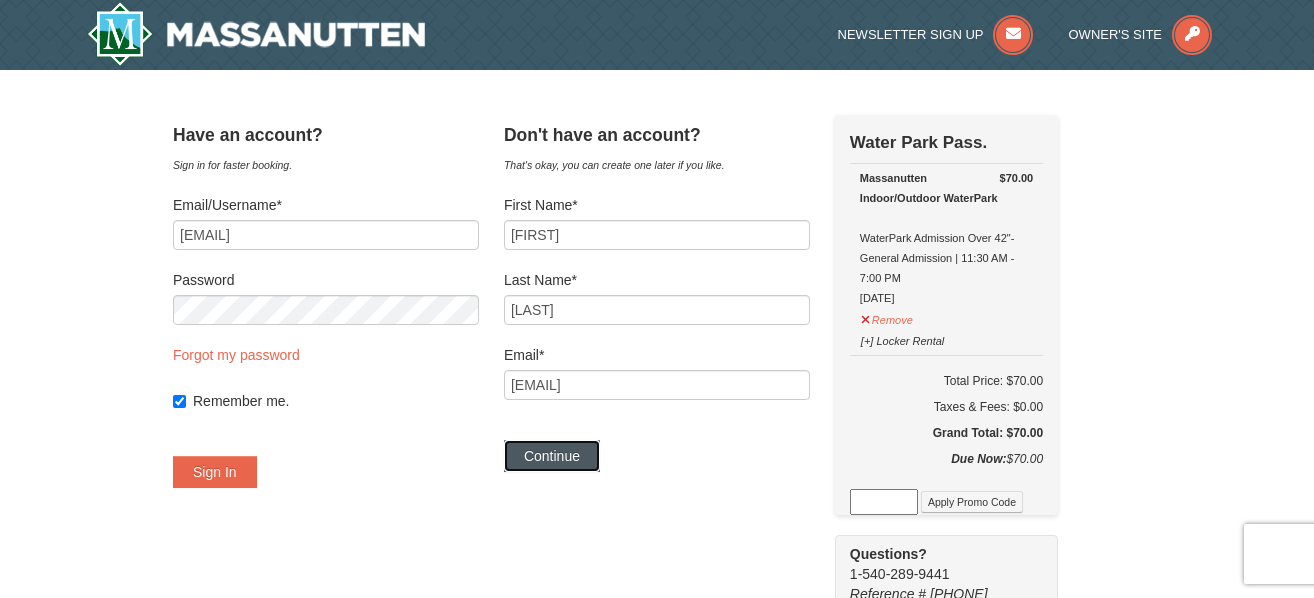 click on "Continue" at bounding box center (552, 456) 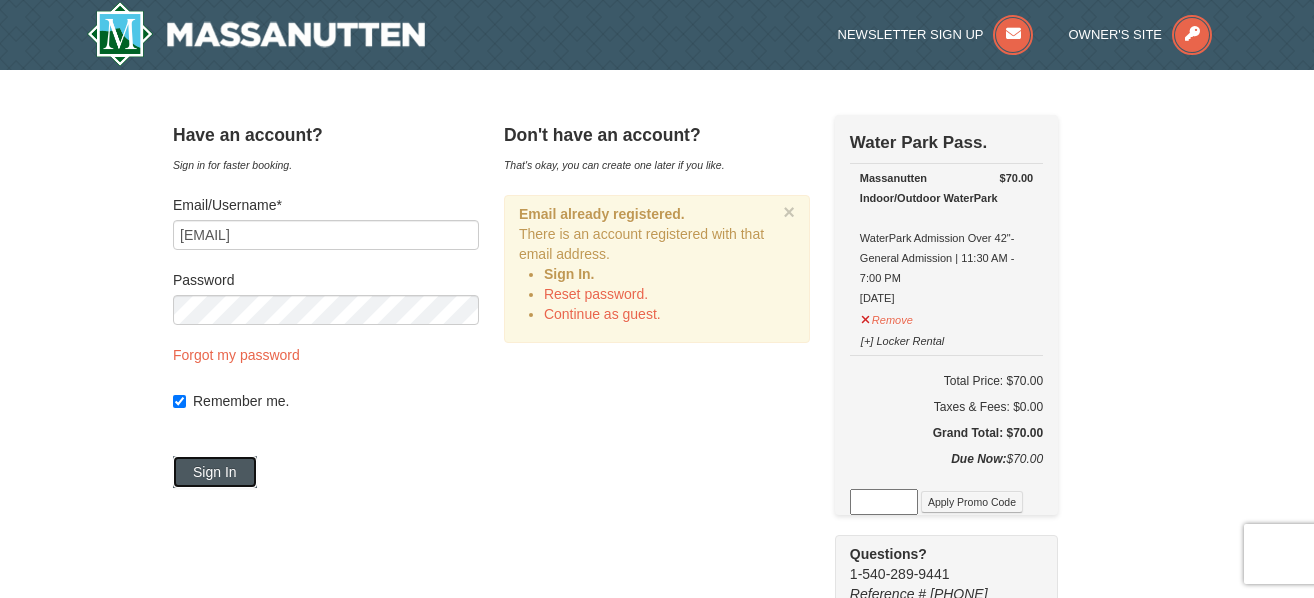click on "Sign In" at bounding box center [215, 472] 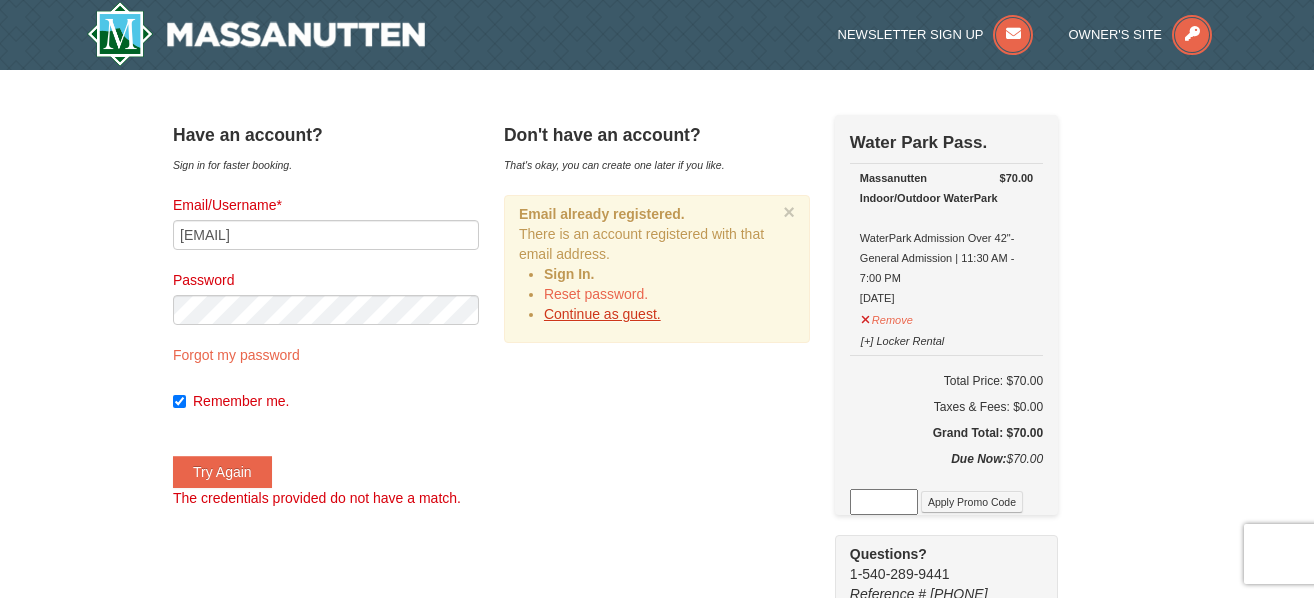 click on "Continue as guest." at bounding box center [602, 314] 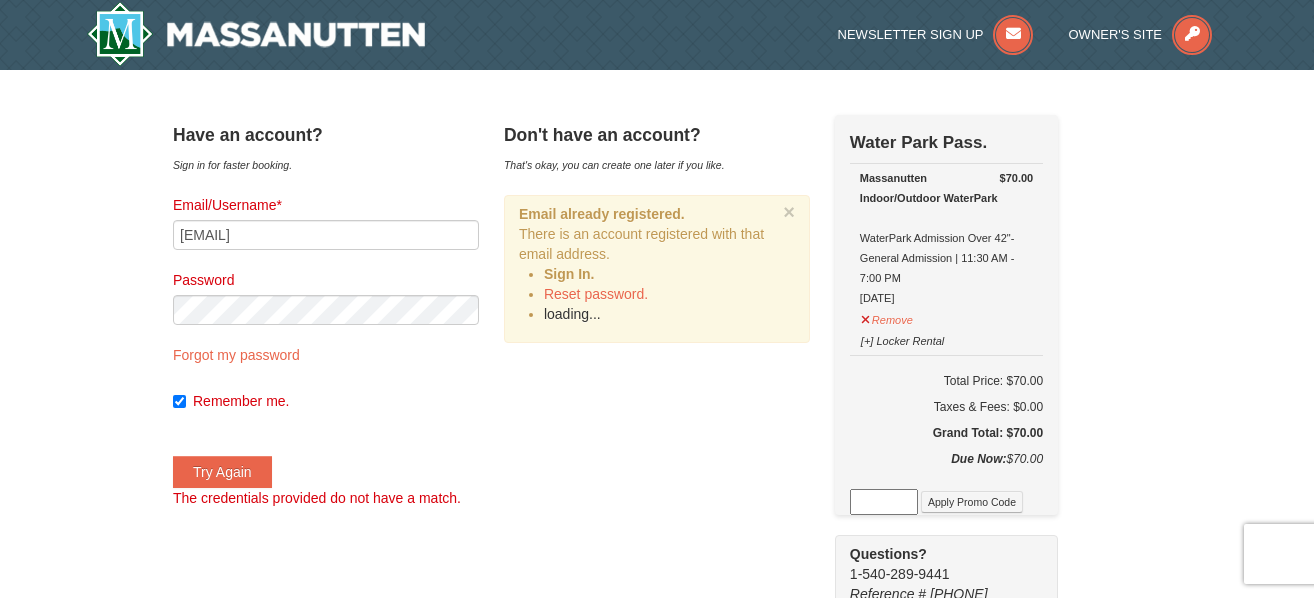 scroll, scrollTop: 306, scrollLeft: 0, axis: vertical 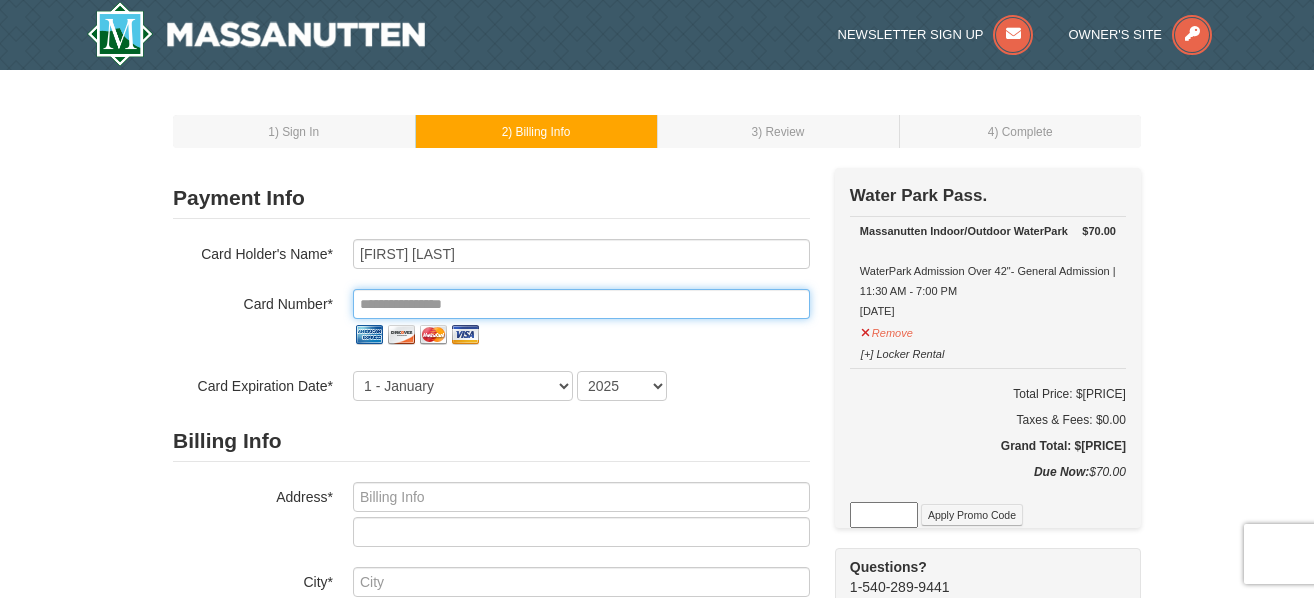 click at bounding box center [581, 304] 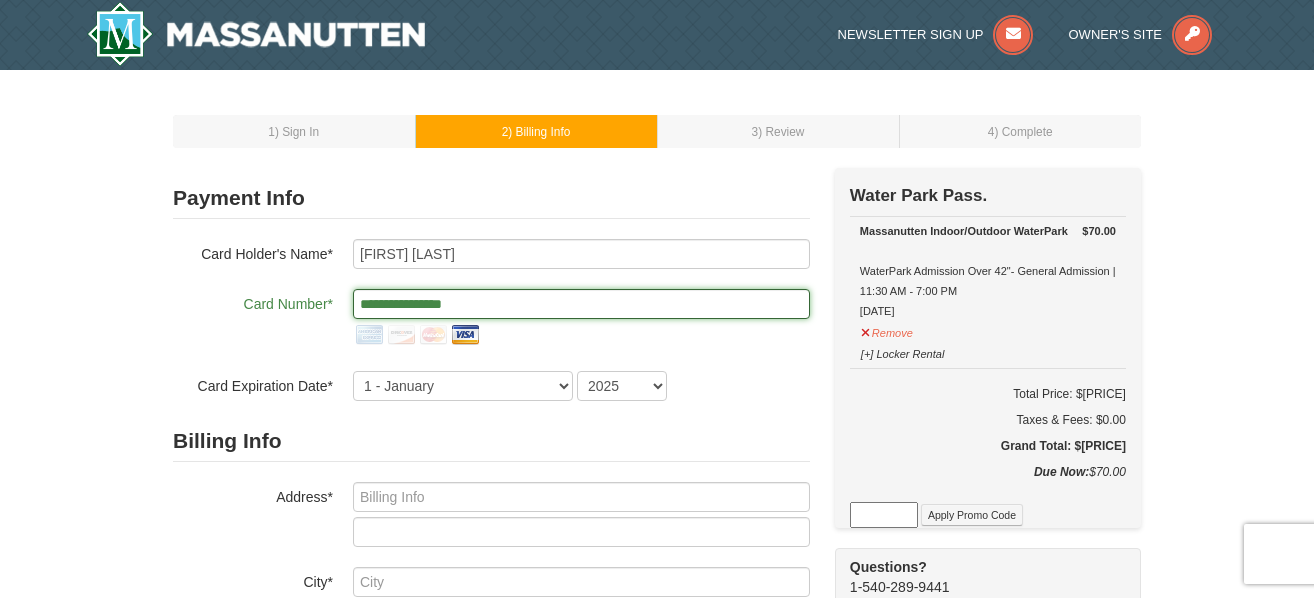 type on "**********" 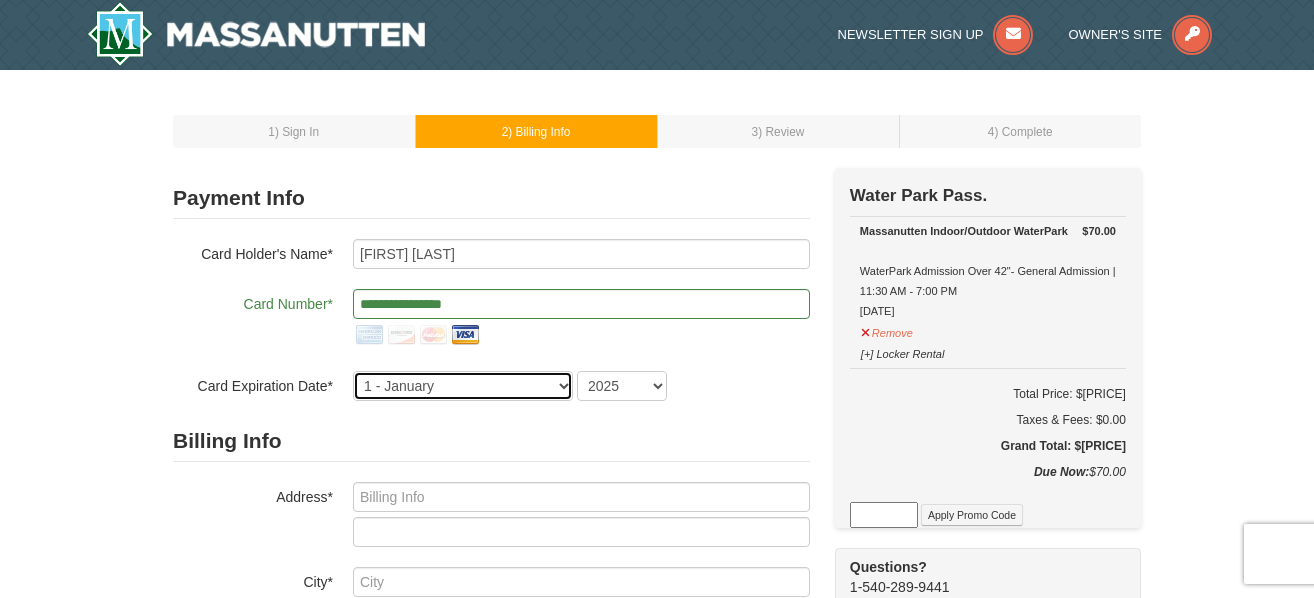 click on "1 - January 2 - February 3 - March 4 - April 5 - May 6 - June 7 - July 8 - August 9 - September 10 - October 11 - November 12 - December" at bounding box center (463, 386) 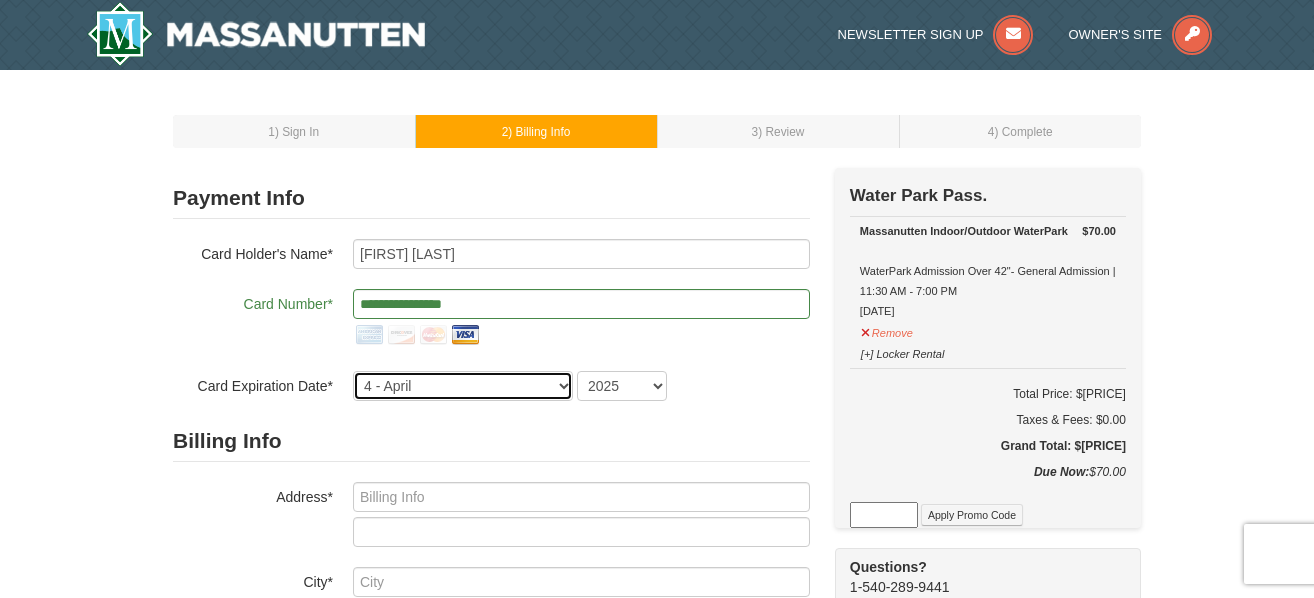 click on "1 - January 2 - February 3 - March 4 - April 5 - May 6 - June 7 - July 8 - August 9 - September 10 - October 11 - November 12 - December" at bounding box center [463, 386] 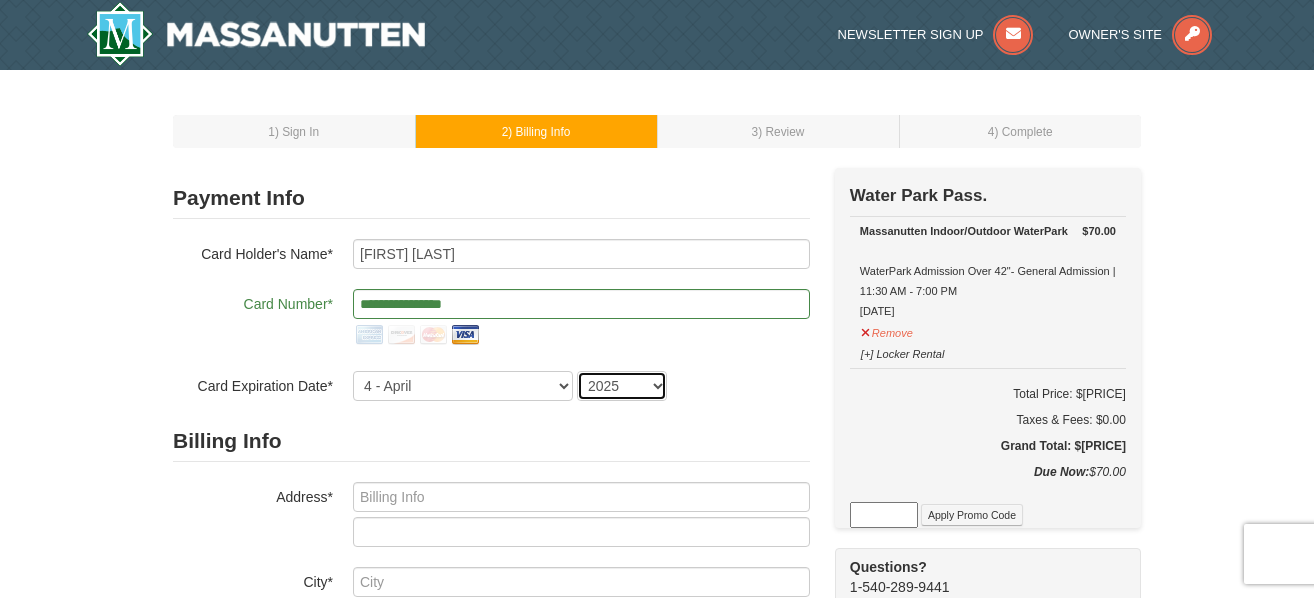 click on "2025 2026 2027 2028 2029 2030 2031 2032 2033 2034" at bounding box center [622, 386] 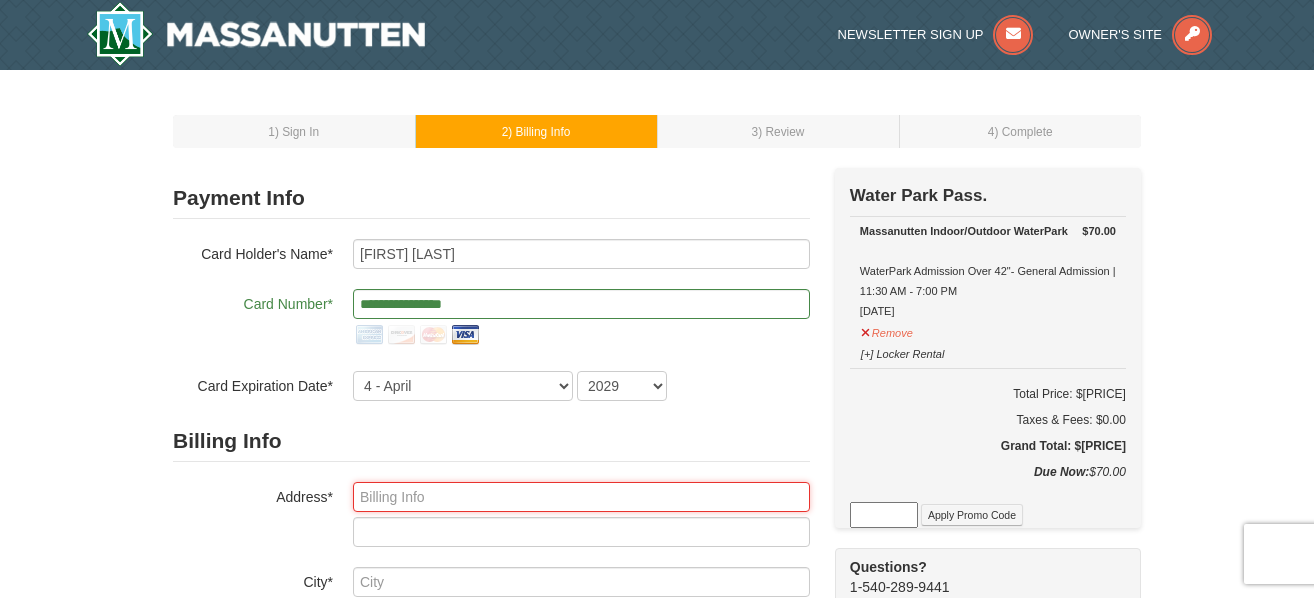 click at bounding box center (581, 497) 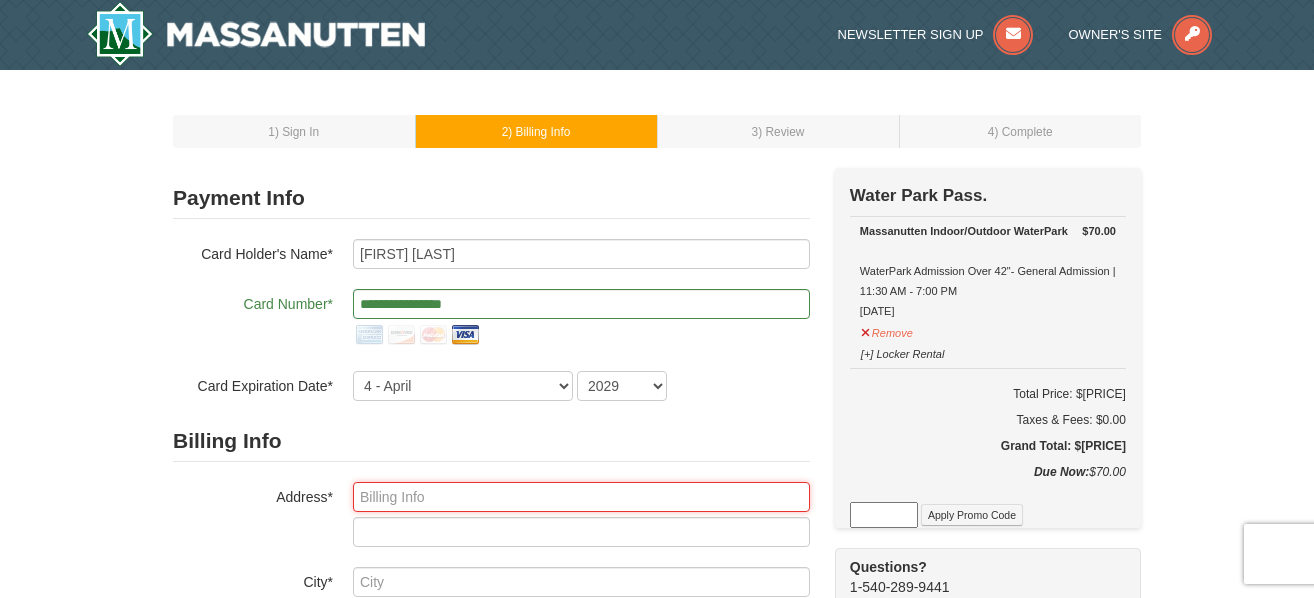type on "1730 MOORMAN AVE NW" 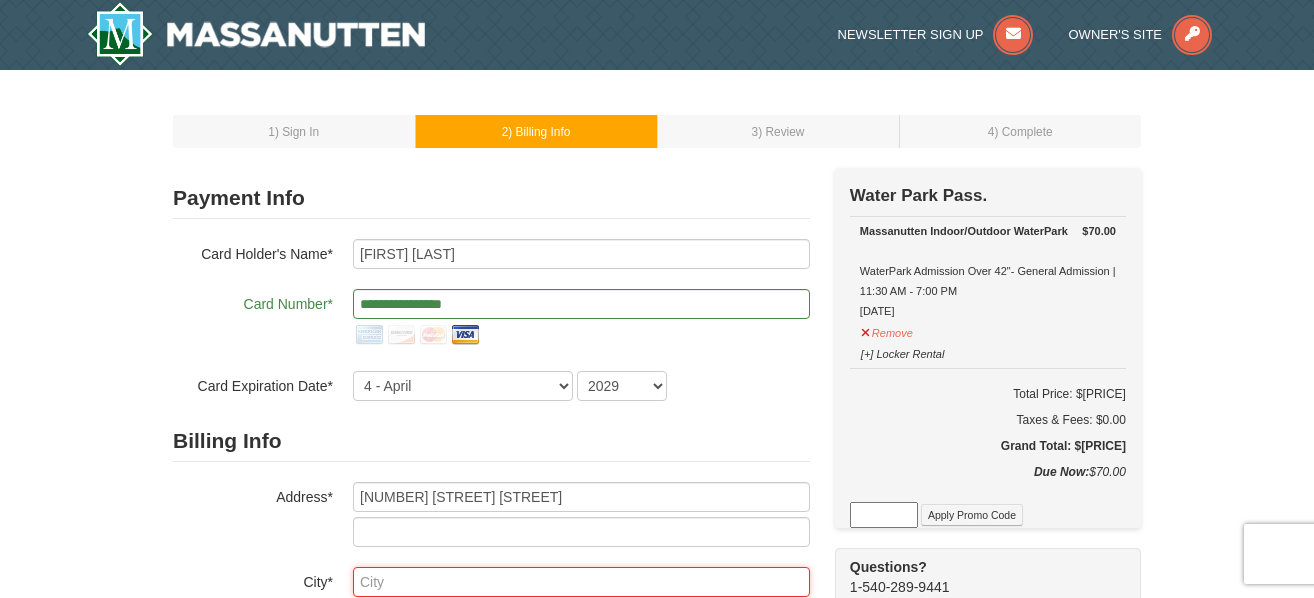 type on "ROANOKE" 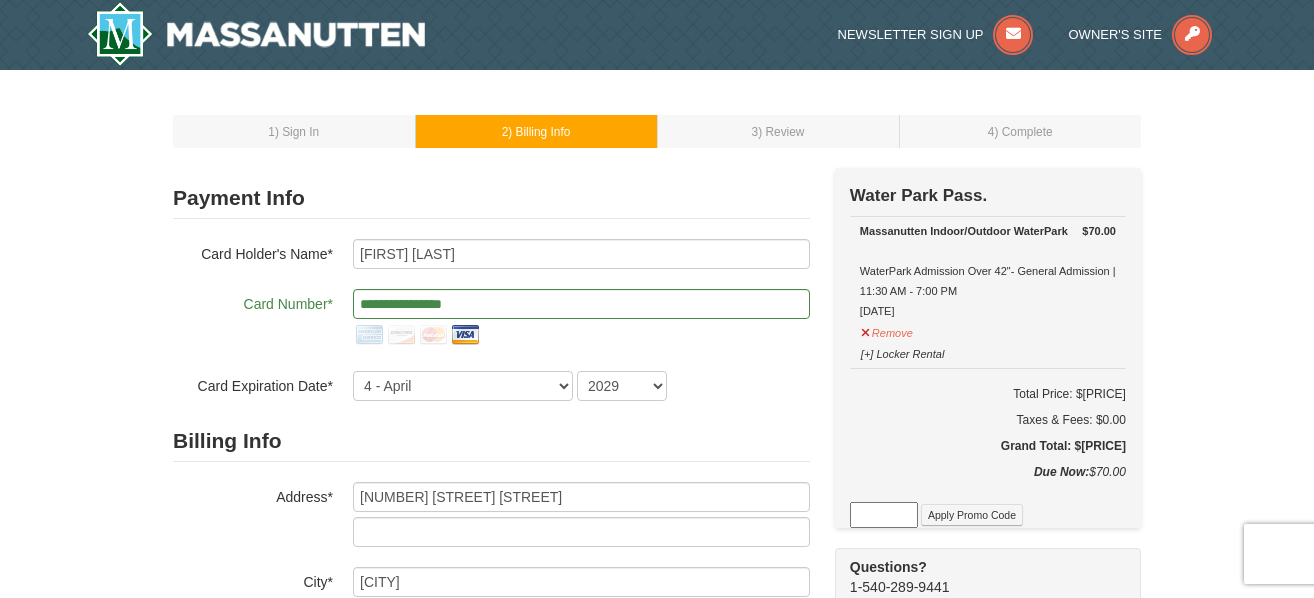 select on "VA" 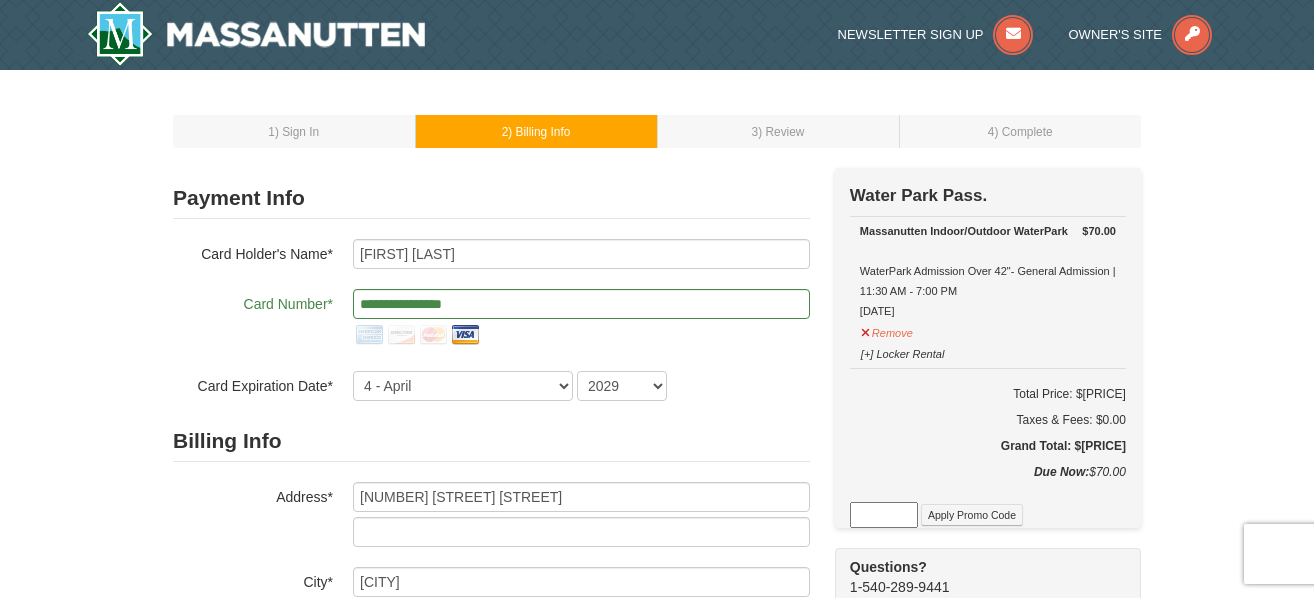 type on "24017" 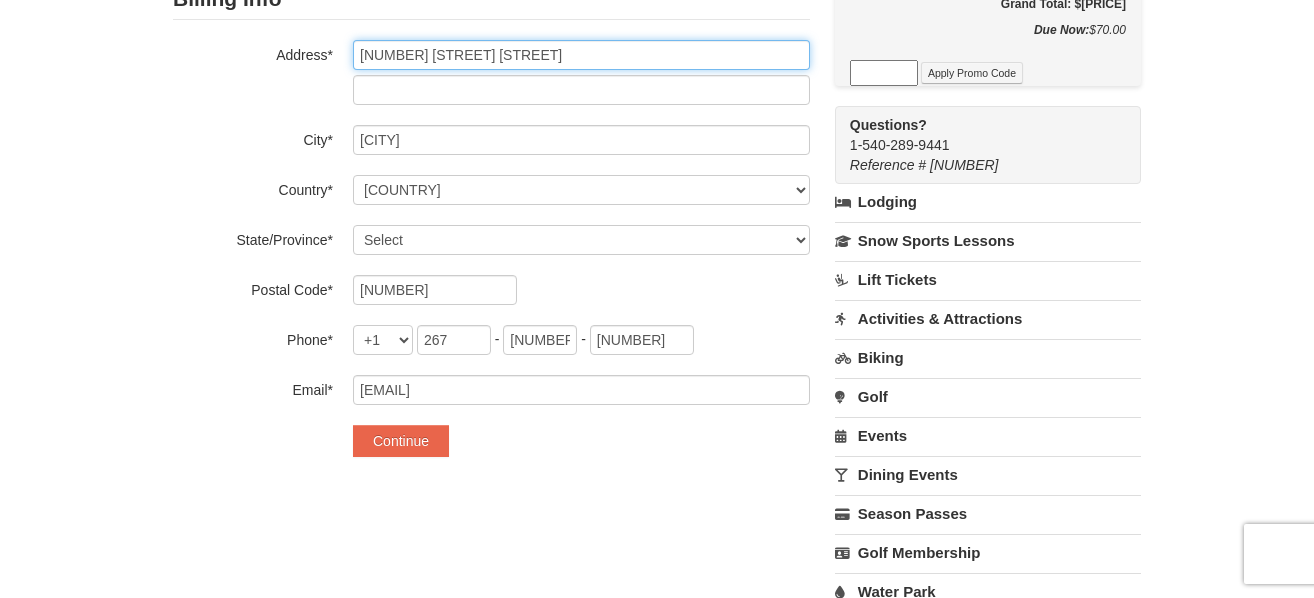 scroll, scrollTop: 447, scrollLeft: 0, axis: vertical 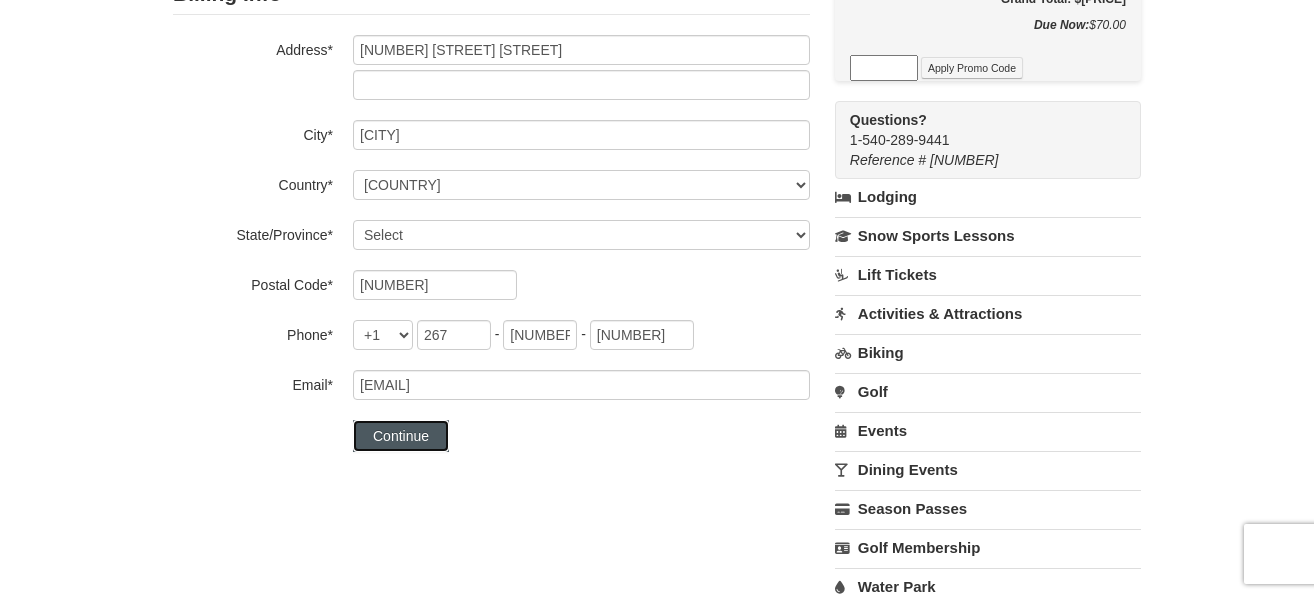 click on "Continue" at bounding box center [401, 436] 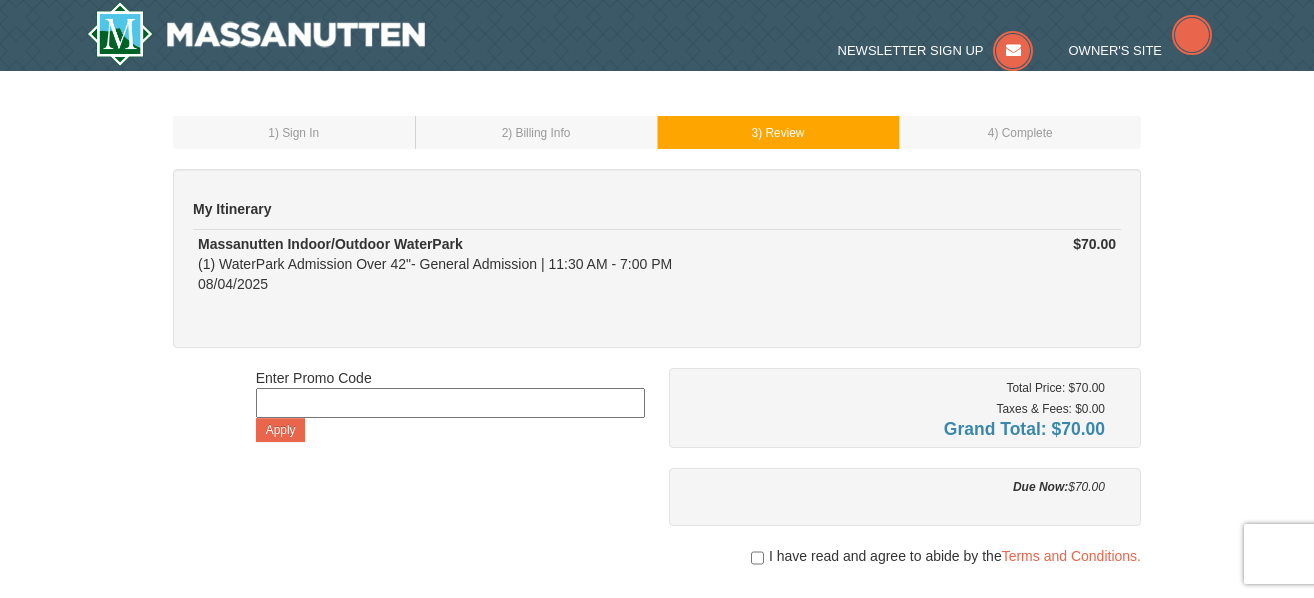 scroll, scrollTop: 0, scrollLeft: 0, axis: both 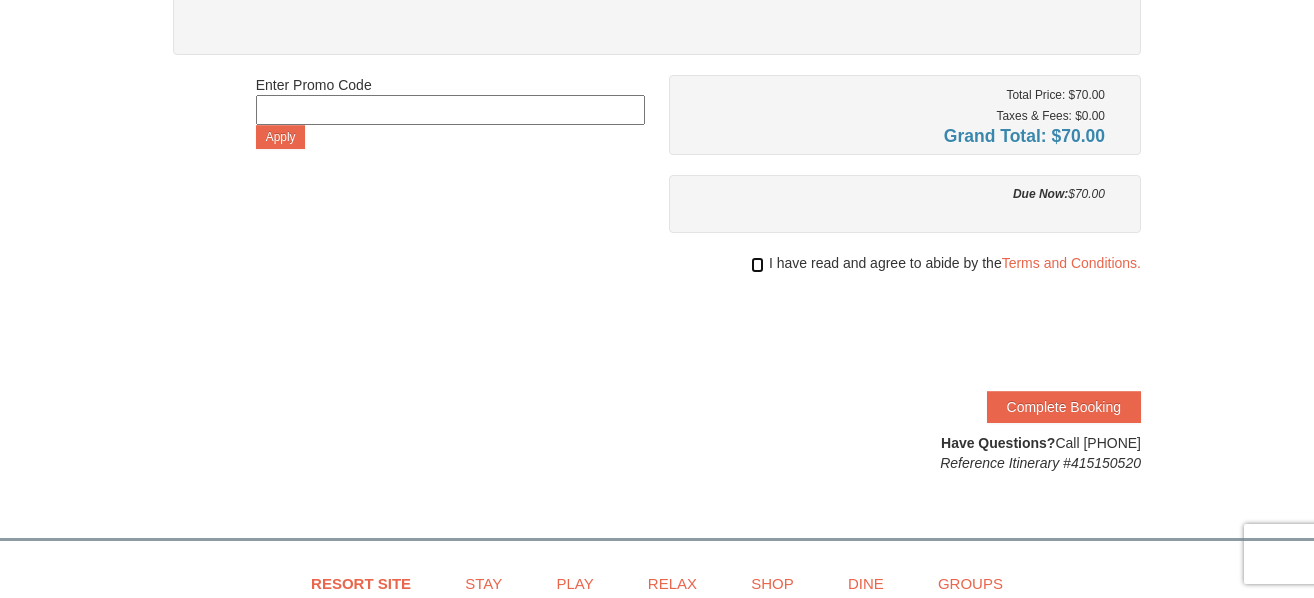 click at bounding box center [757, 265] 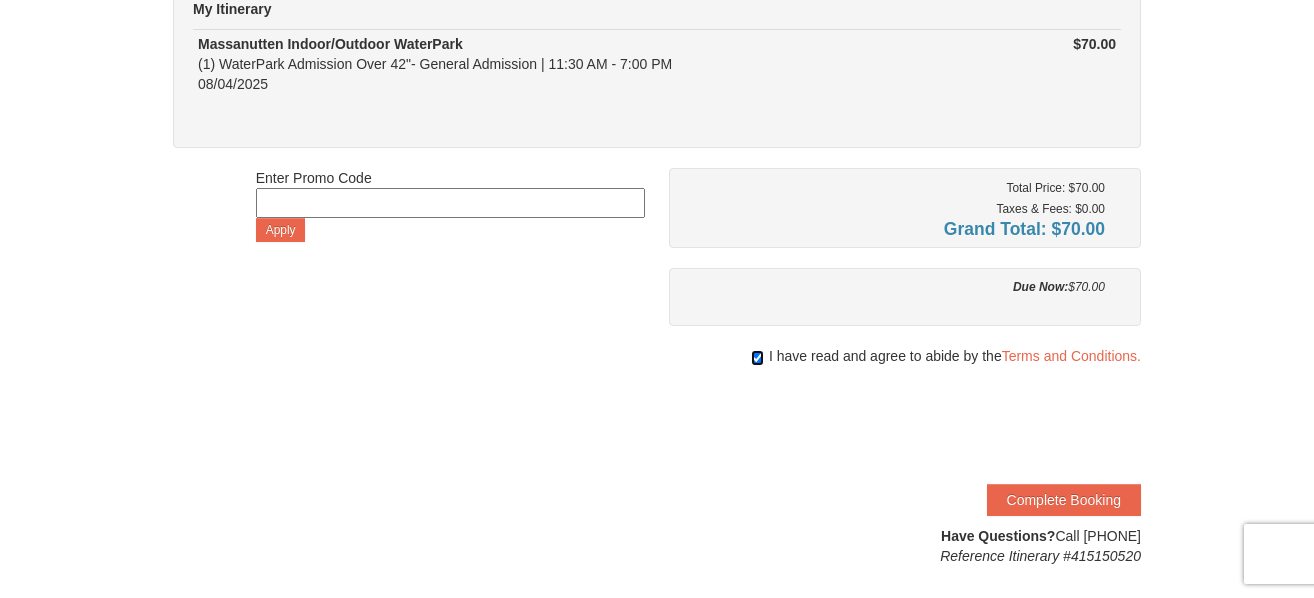 scroll, scrollTop: 206, scrollLeft: 0, axis: vertical 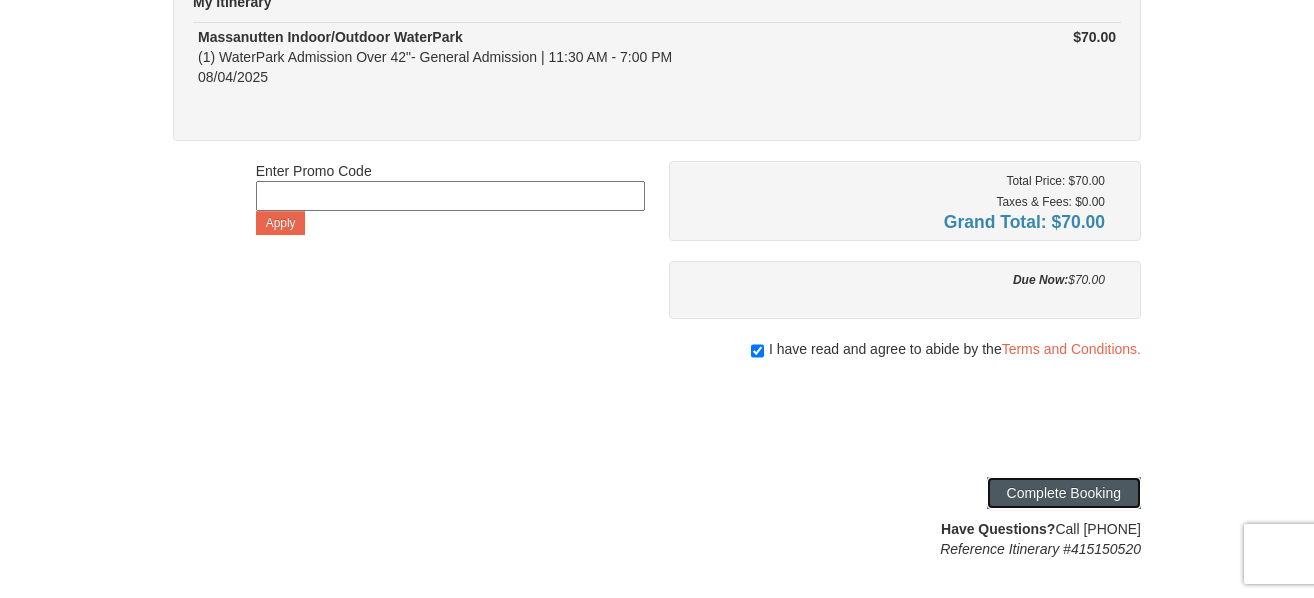 click on "Complete Booking" at bounding box center (1064, 493) 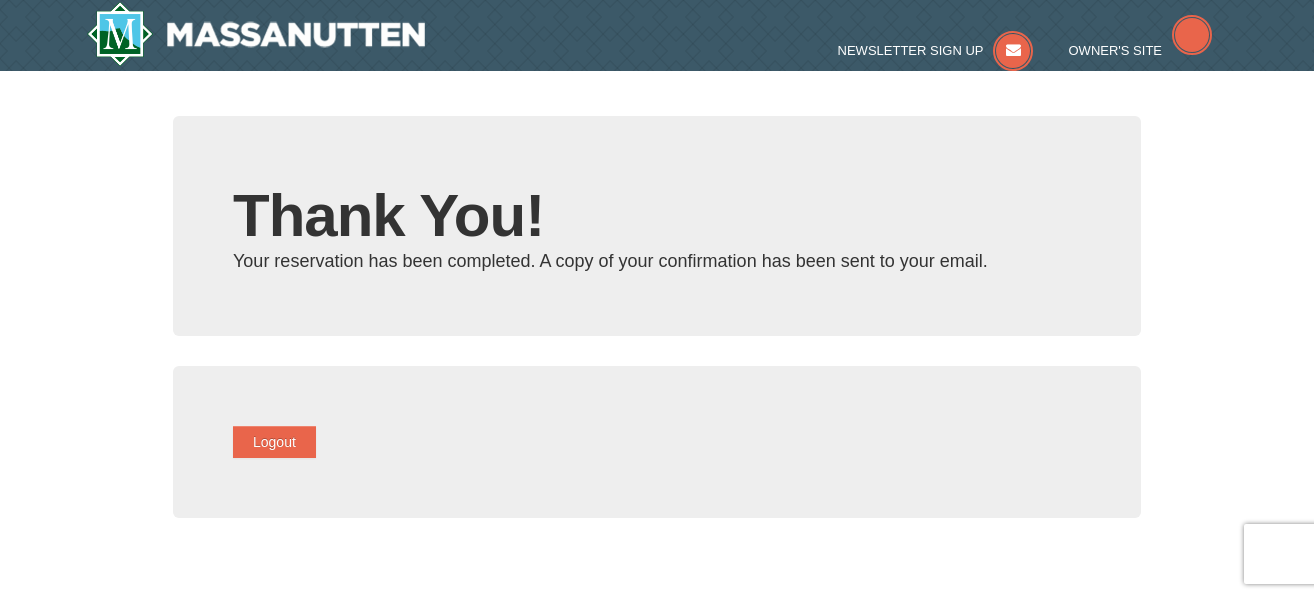 scroll, scrollTop: 0, scrollLeft: 0, axis: both 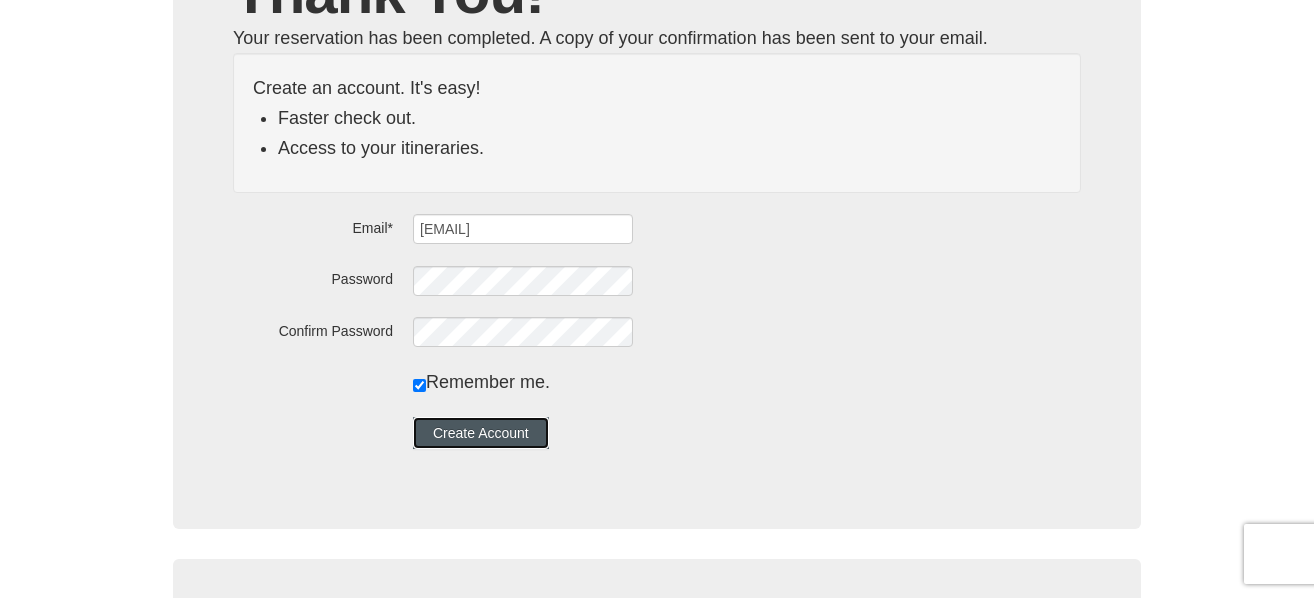 click on "Create Account" at bounding box center [481, 433] 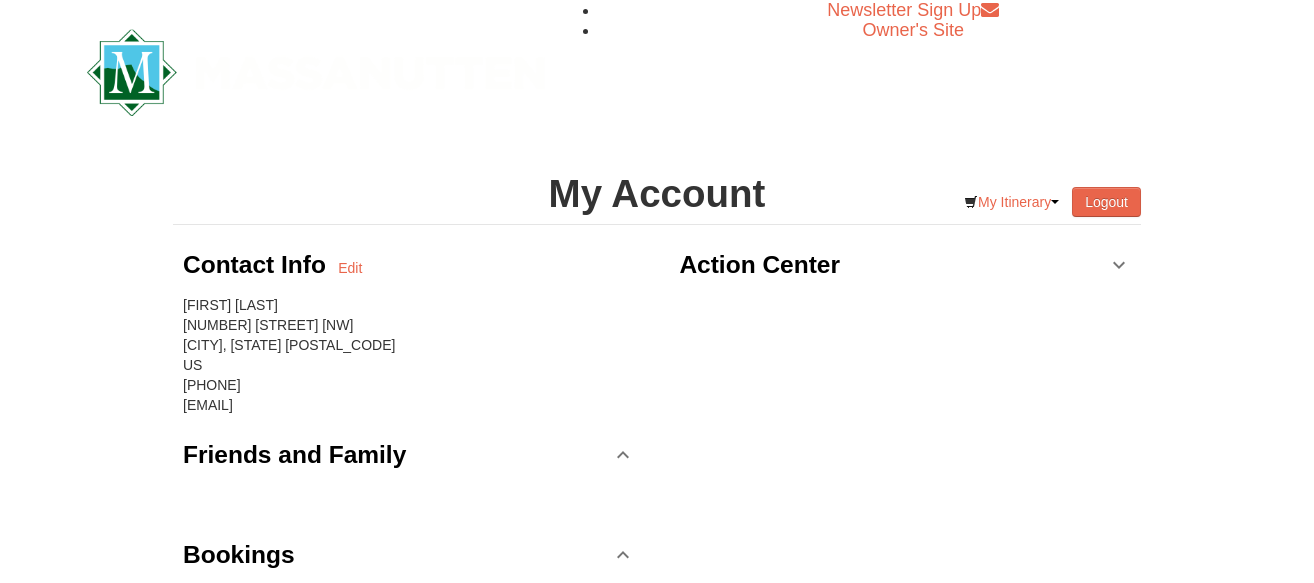 scroll, scrollTop: 0, scrollLeft: 0, axis: both 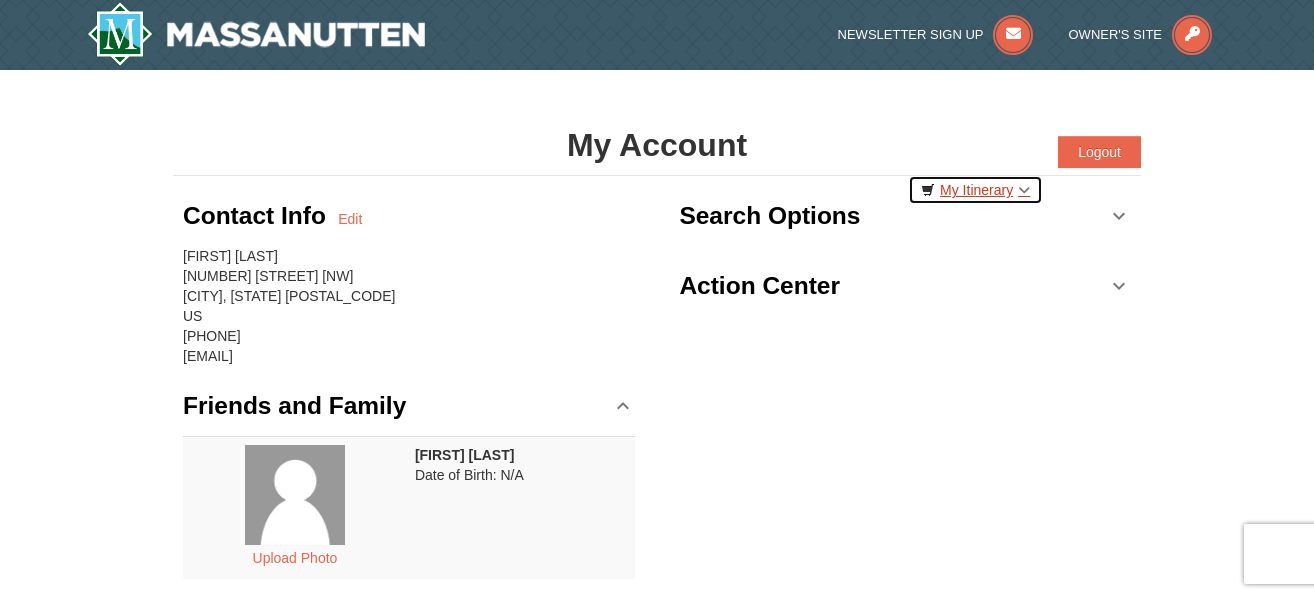 click on "My Itinerary" at bounding box center [975, 190] 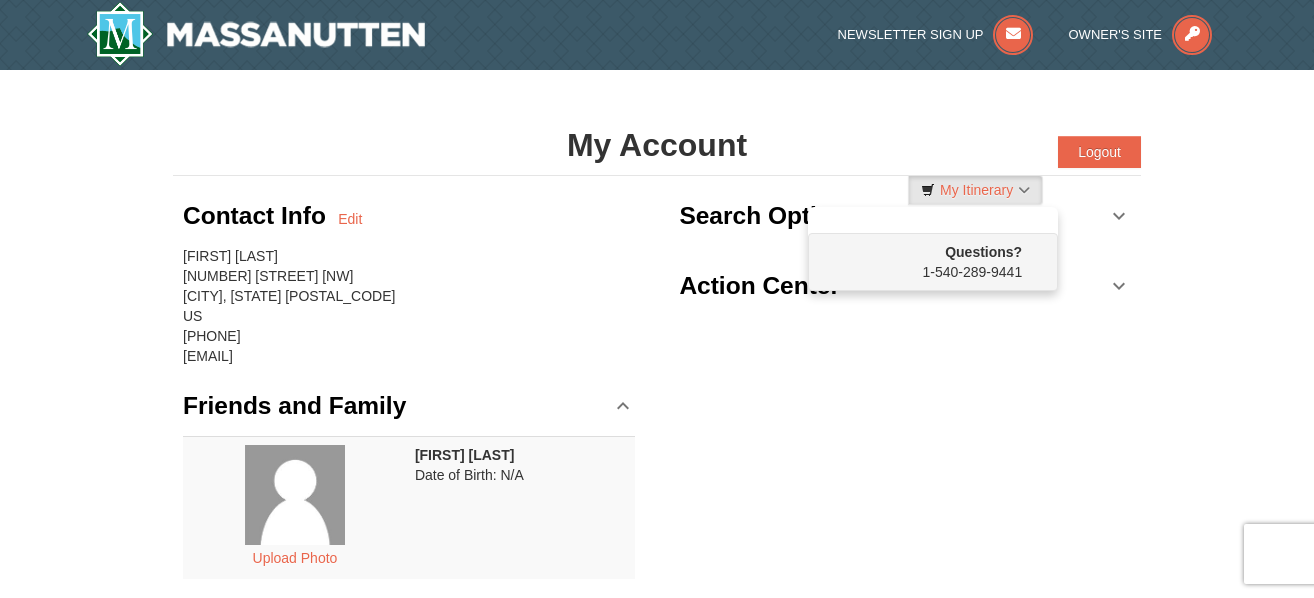 click on "Contact Info
Edit
Jonathan Thompson
1730 MOORMAN AVE NW
ROANOKE, VA  24017
US
(267) 993-9246
leahcris@verizon.net
Friends and Family
Upload Photo Jonathan Thompson Date of Birth: N/A
Bookings
Itinerary Number
Customer Info
Arrival Date
Status
415150520 undefined Monday Aug 4, 2025 Confirmed View" at bounding box center (657, 484) 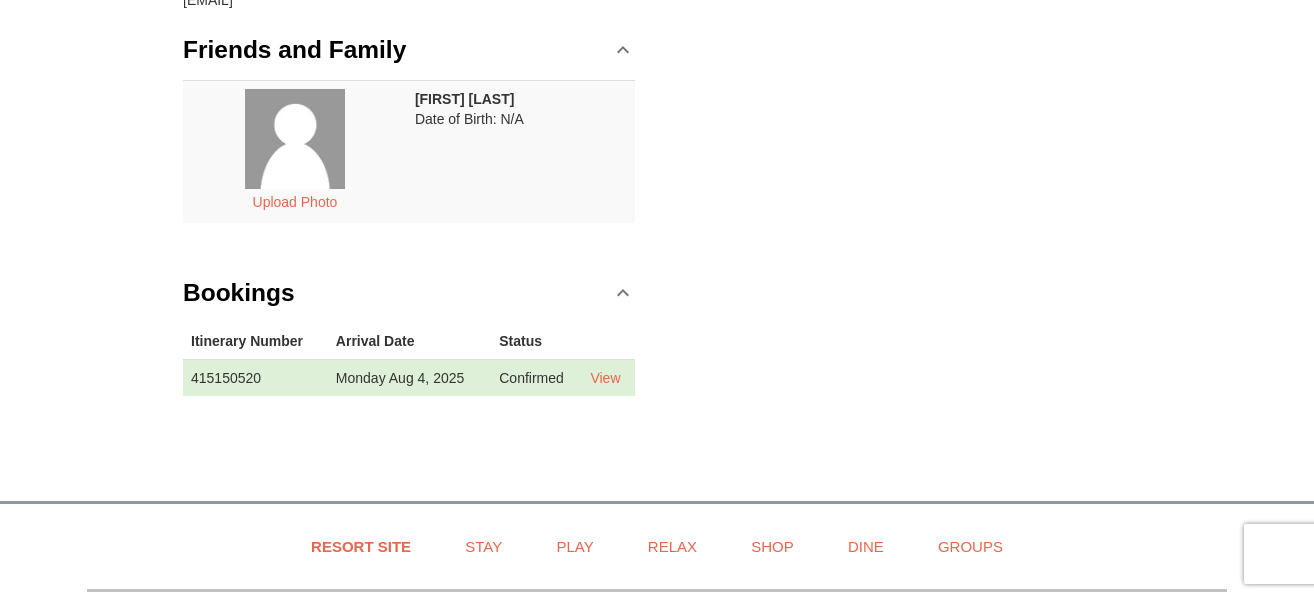 scroll, scrollTop: 348, scrollLeft: 0, axis: vertical 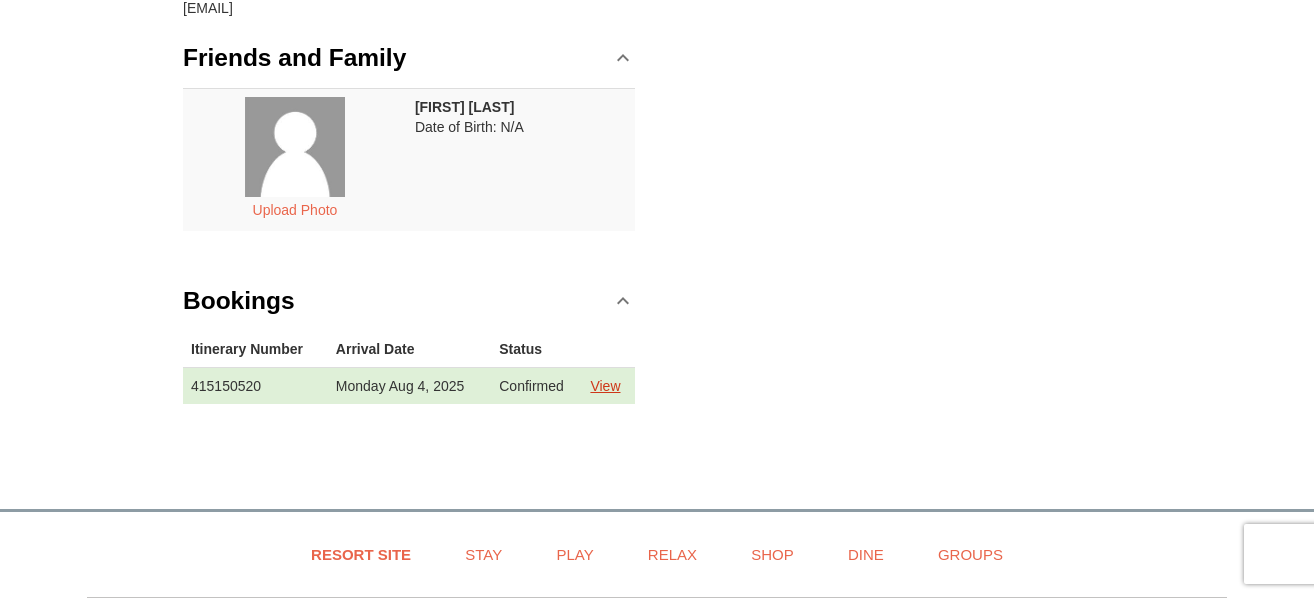 click on "View" at bounding box center (605, 386) 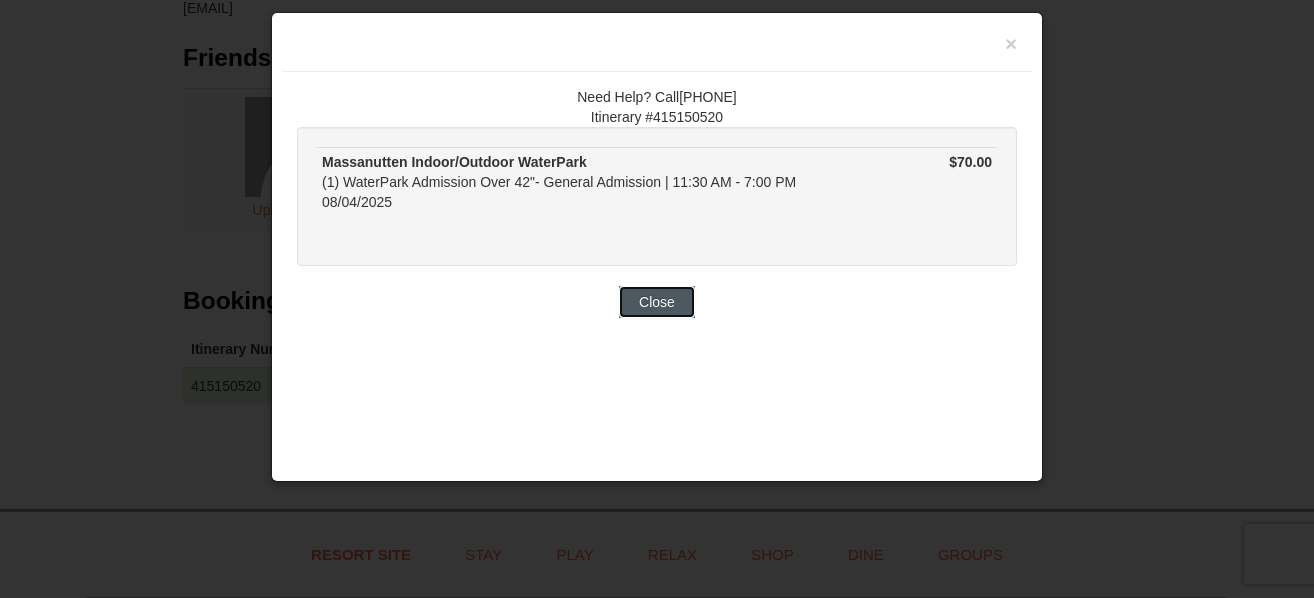 click on "Close" at bounding box center (657, 302) 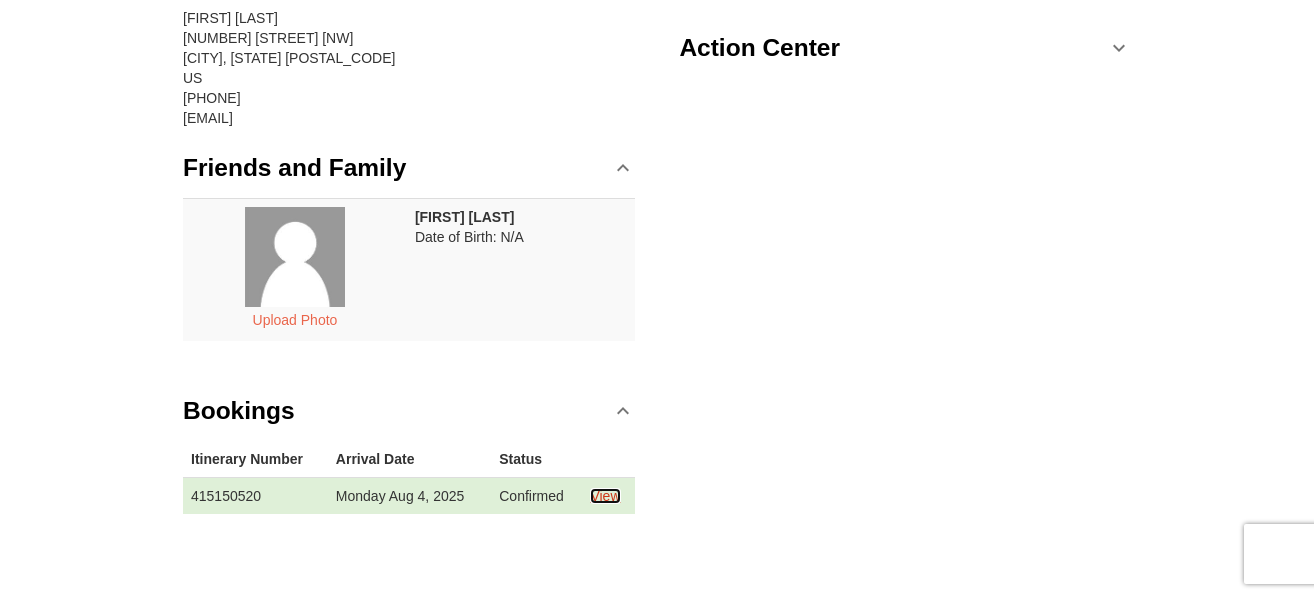 scroll, scrollTop: 0, scrollLeft: 0, axis: both 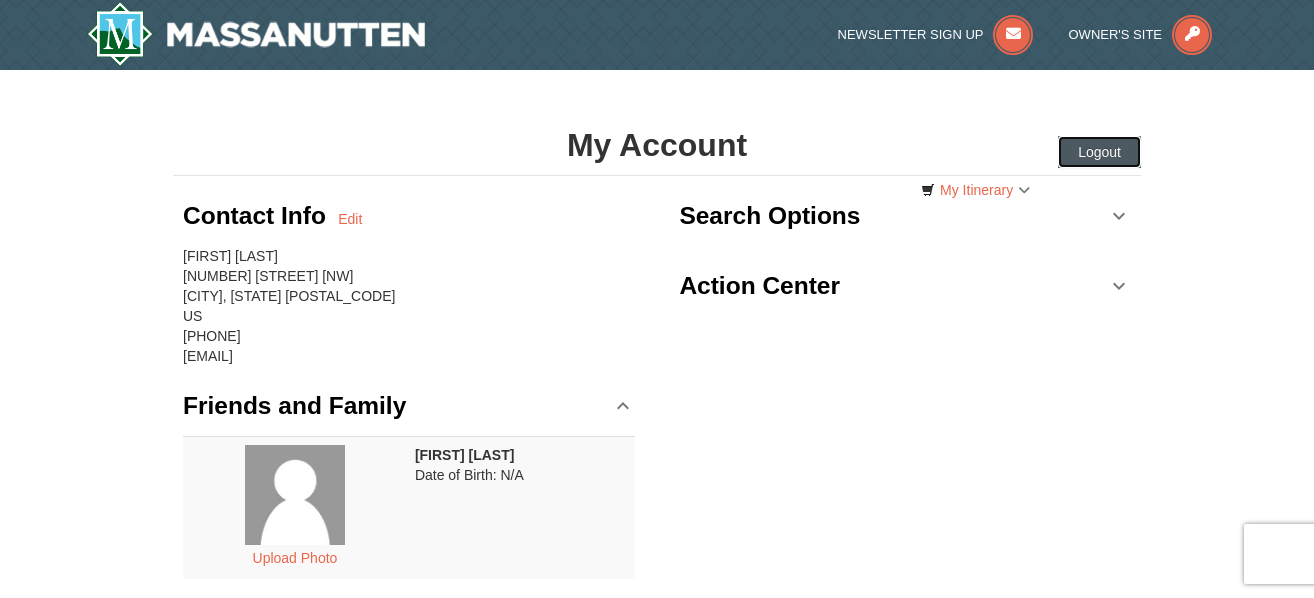 click on "Logout" at bounding box center [1099, 152] 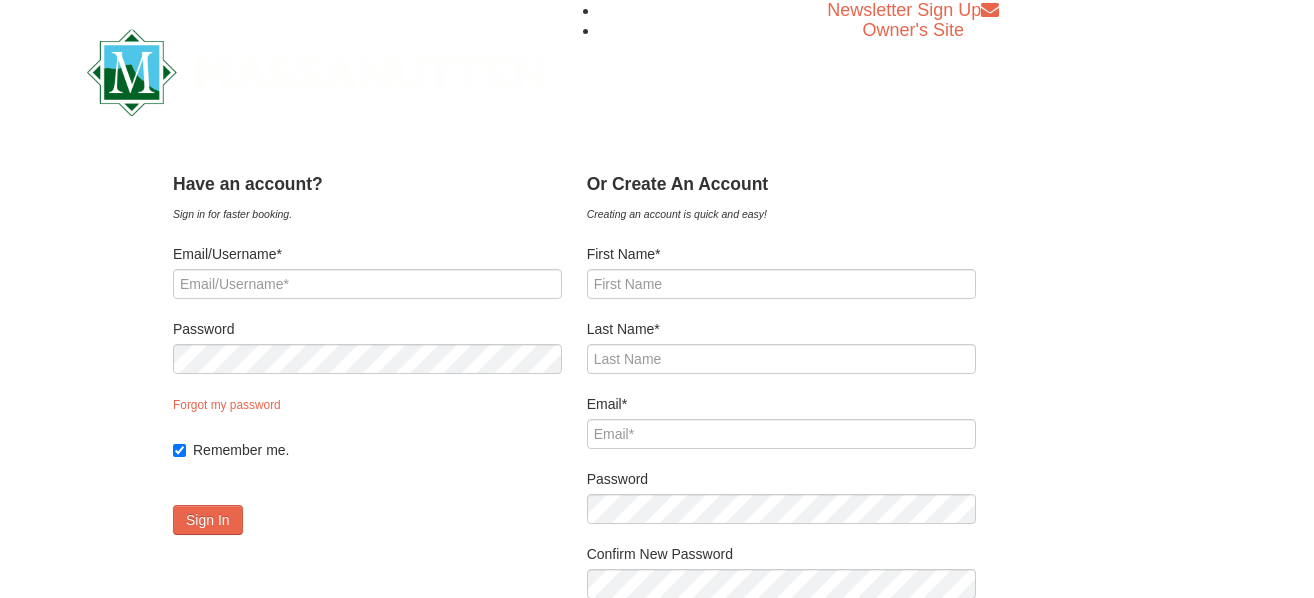 type on "[EMAIL]" 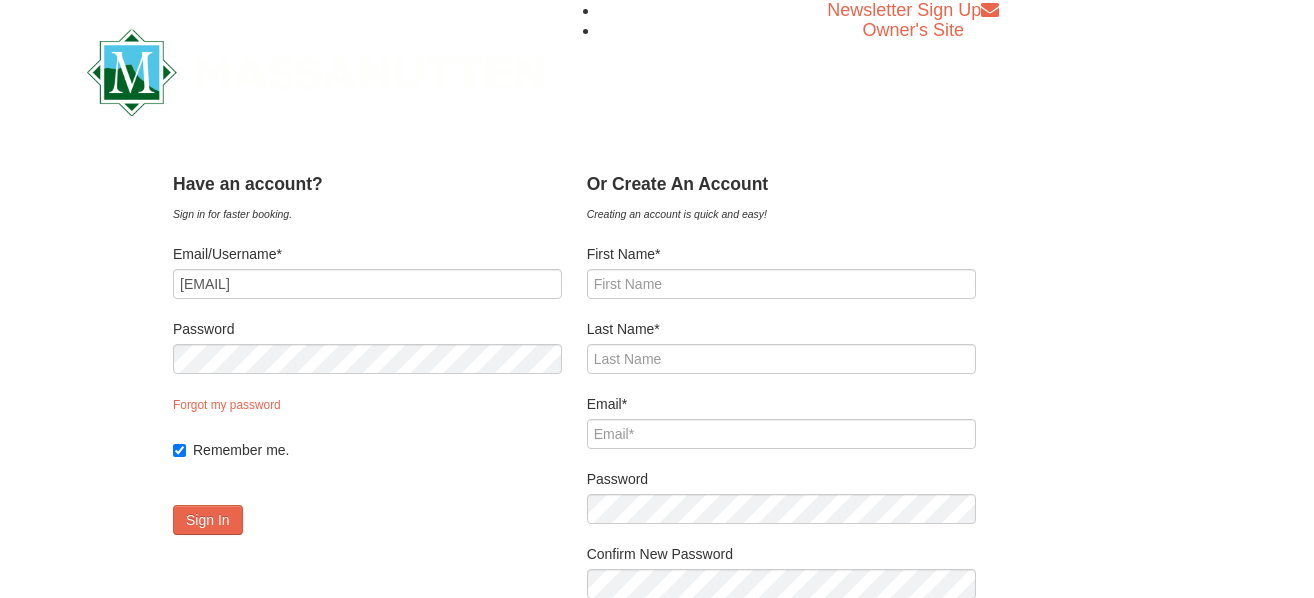 scroll, scrollTop: 0, scrollLeft: 0, axis: both 